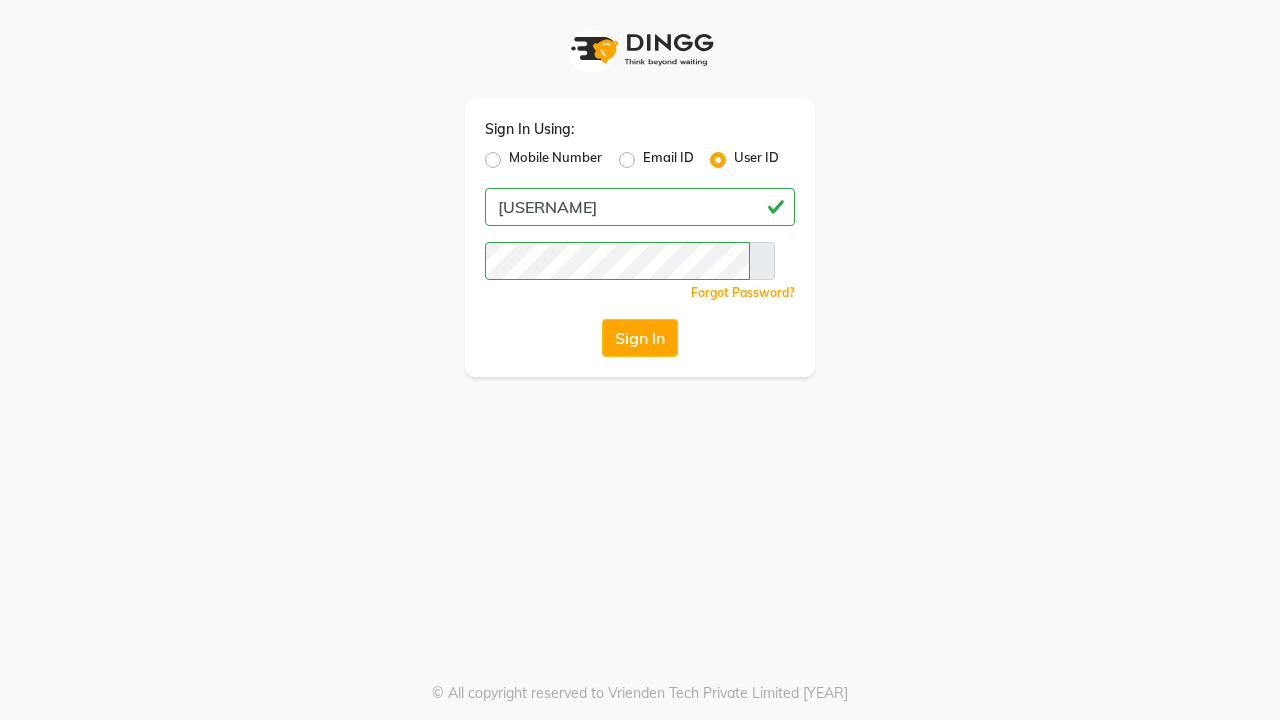 scroll, scrollTop: 0, scrollLeft: 0, axis: both 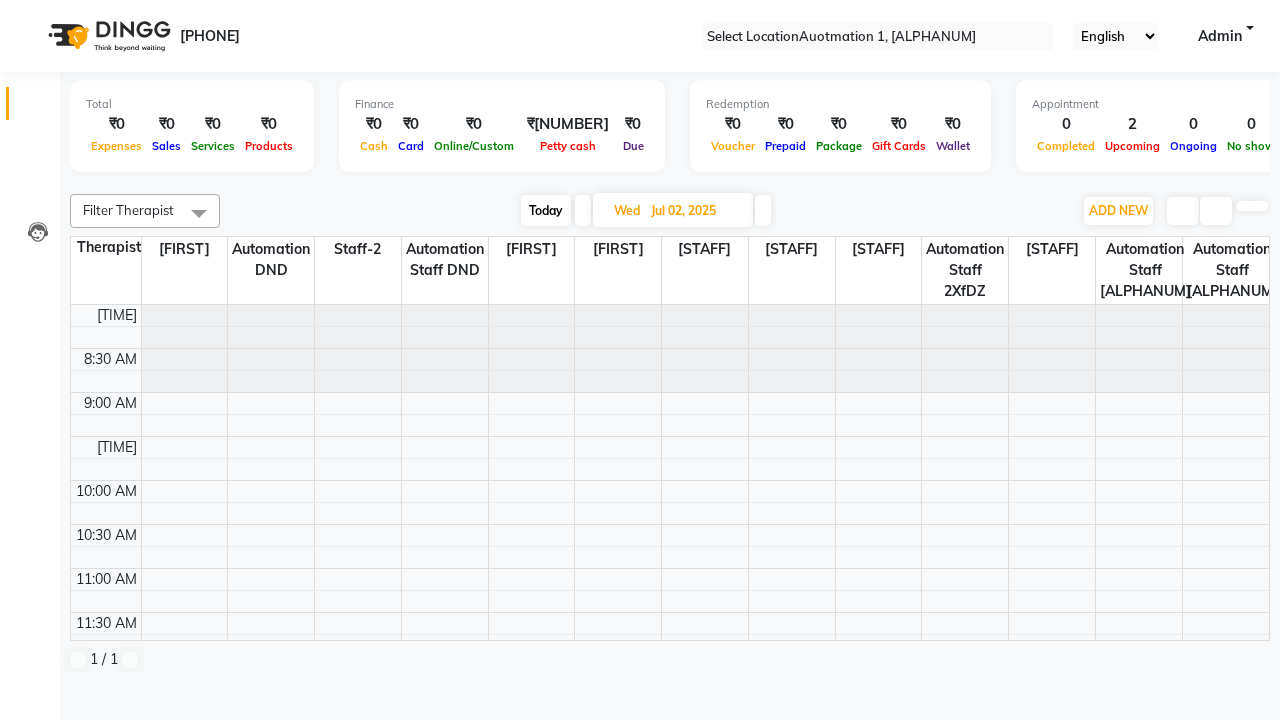 click on "Today" at bounding box center [546, 210] 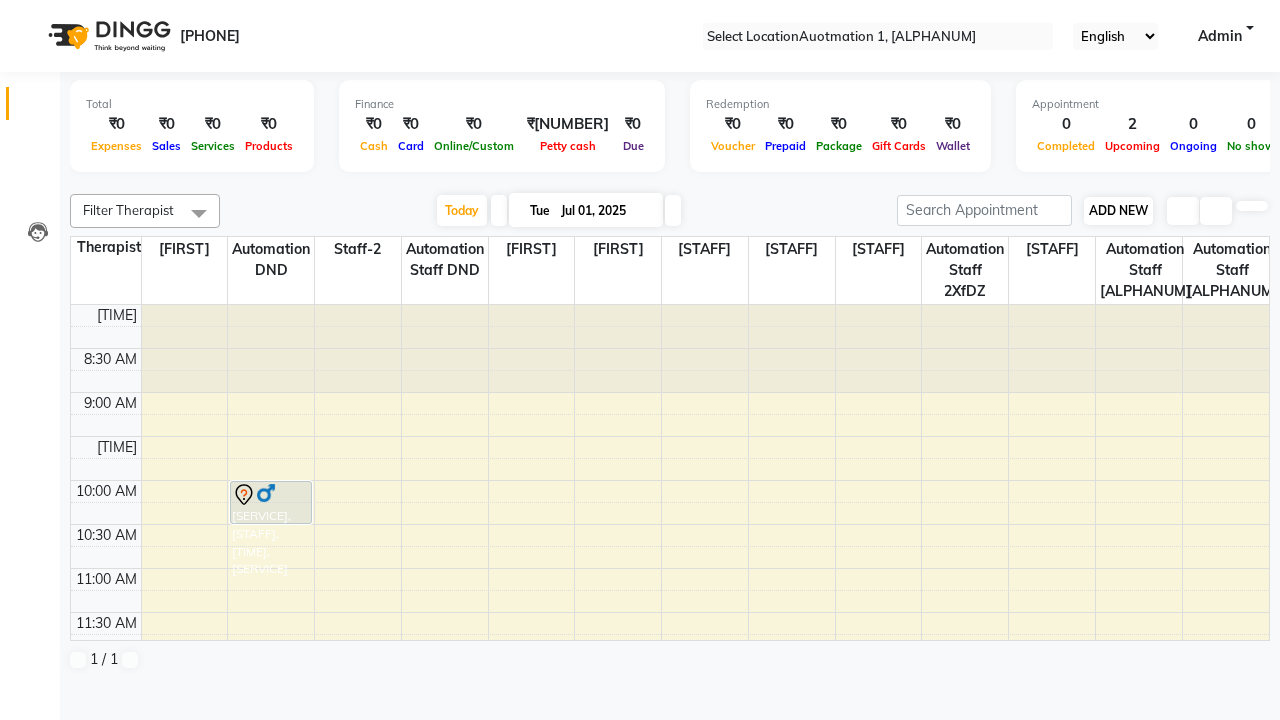 click on "ADD NEW" at bounding box center (1118, 210) 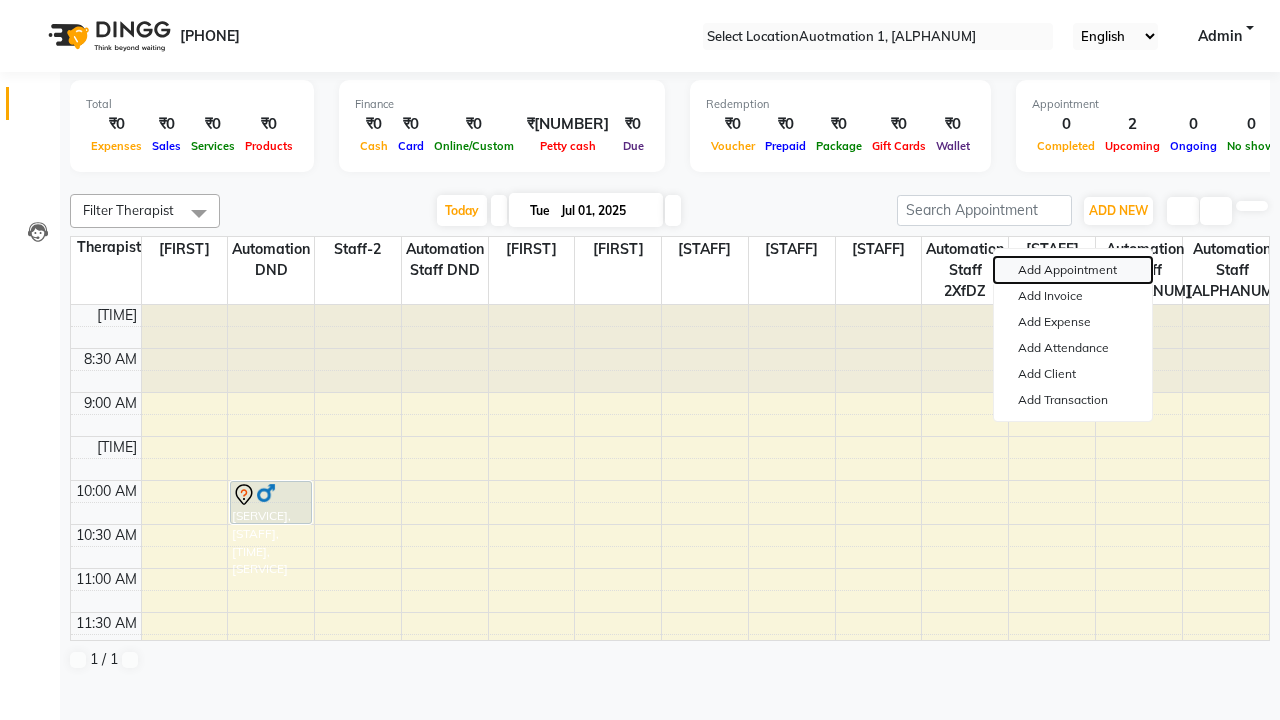 click on "Add Appointment" at bounding box center (1073, 270) 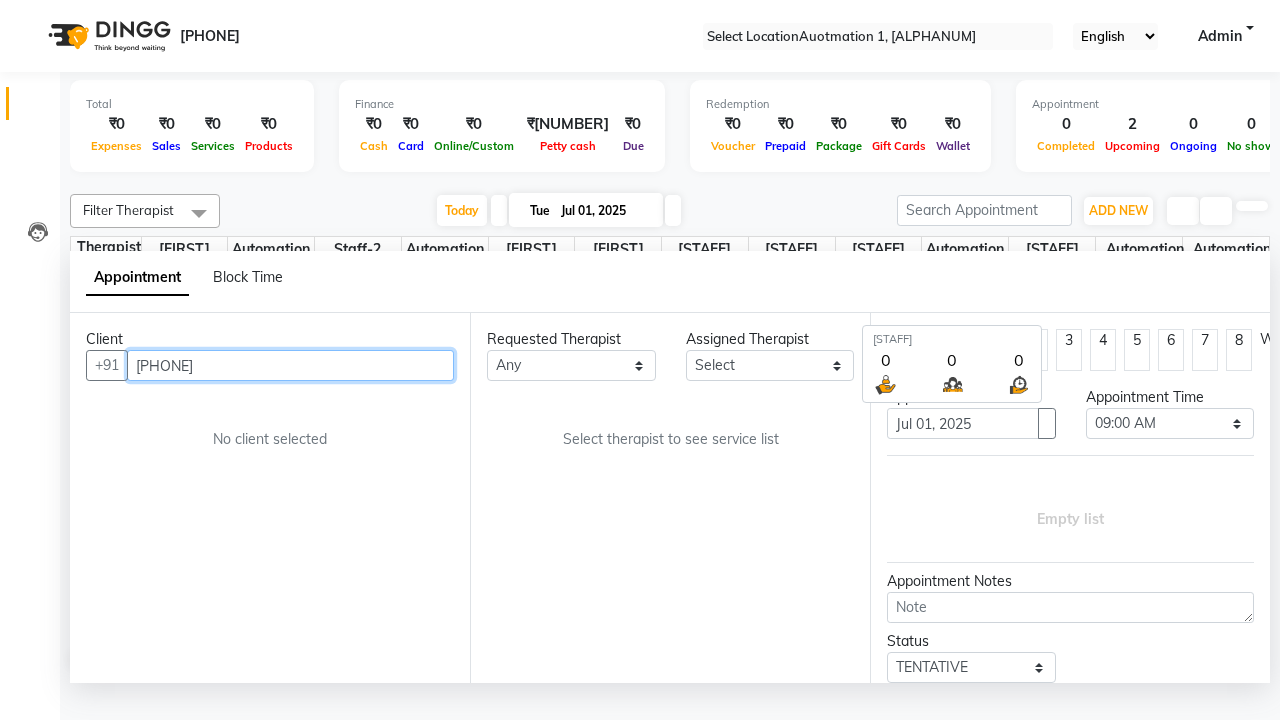 scroll, scrollTop: 1, scrollLeft: 0, axis: vertical 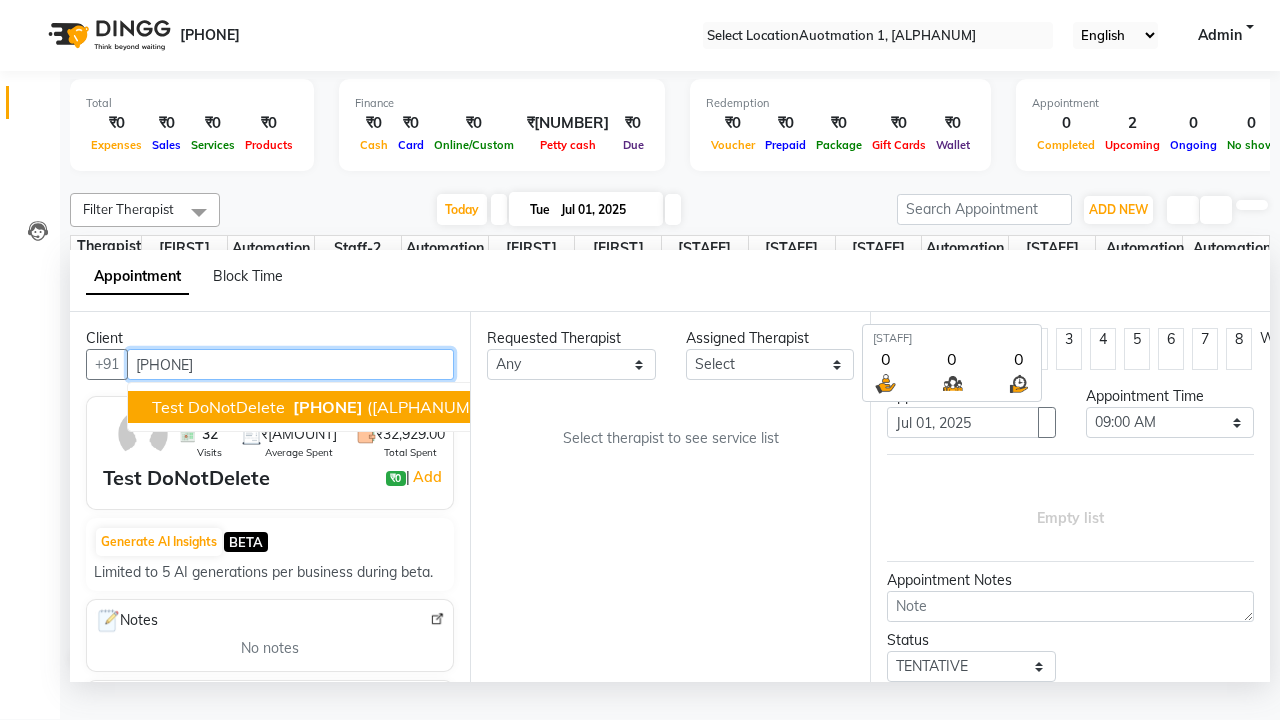 click on "[PHONE]" at bounding box center [328, 407] 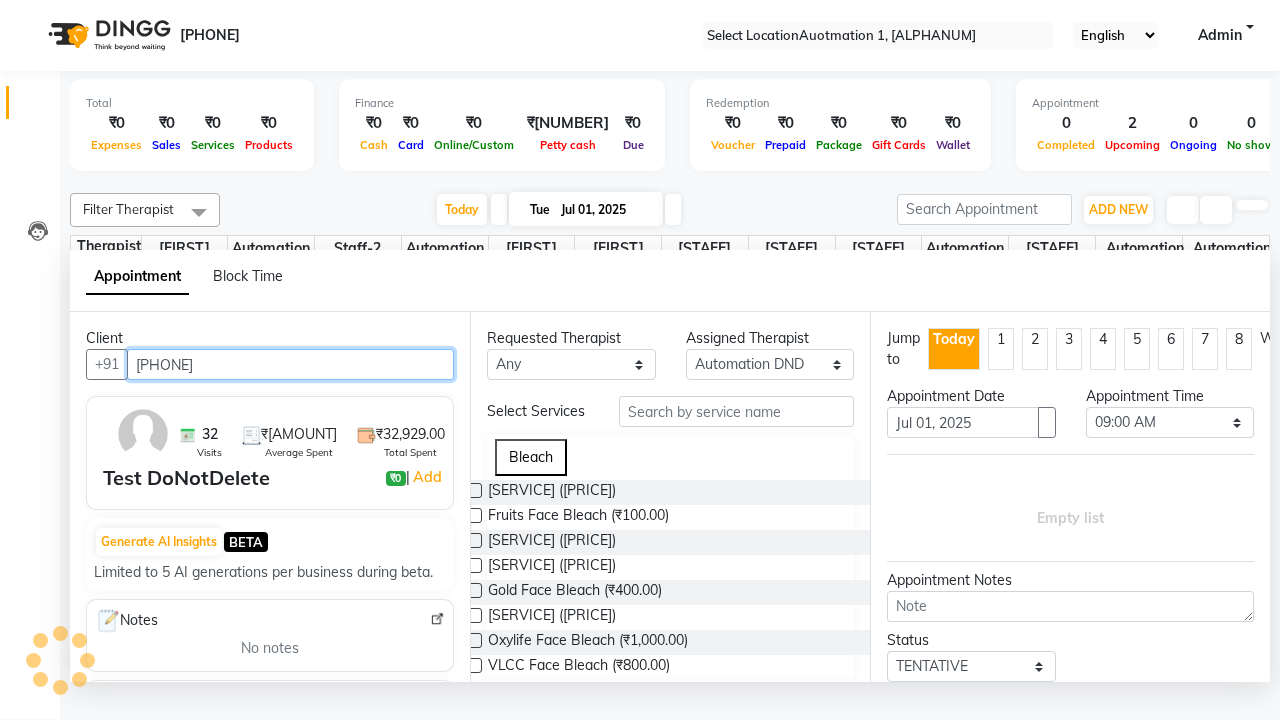 scroll, scrollTop: 0, scrollLeft: 0, axis: both 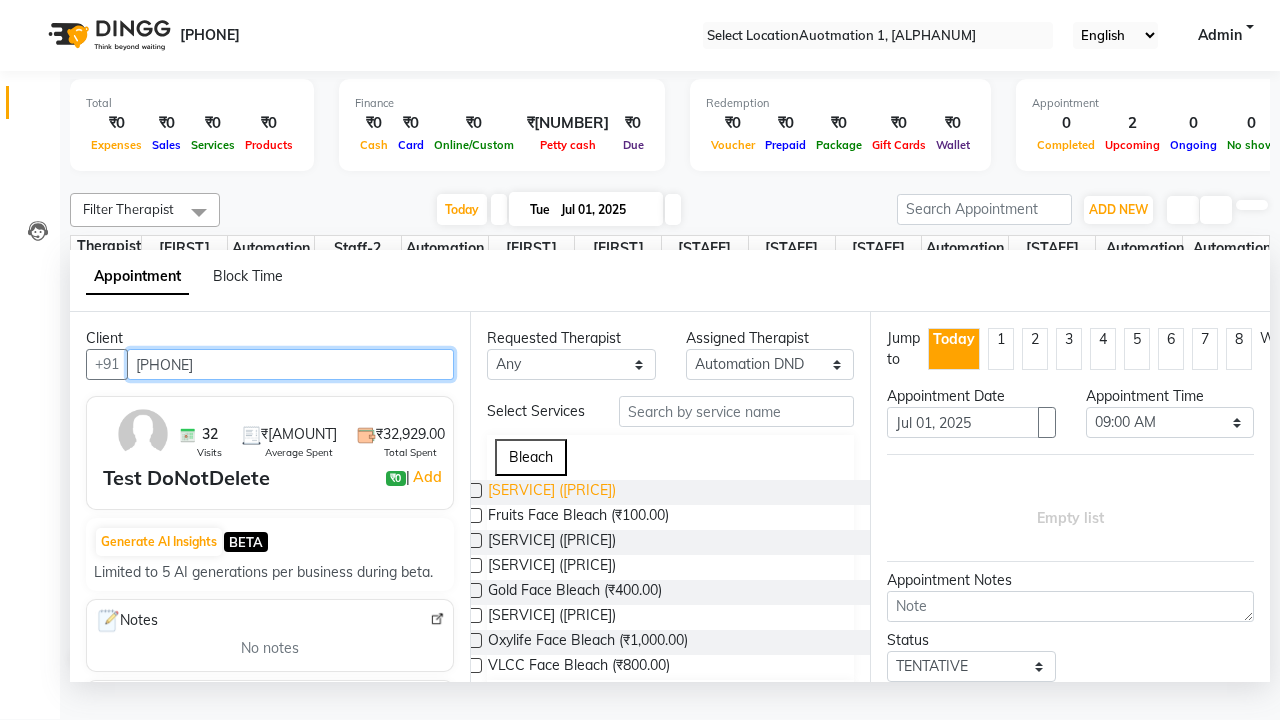 type on "[PHONE]" 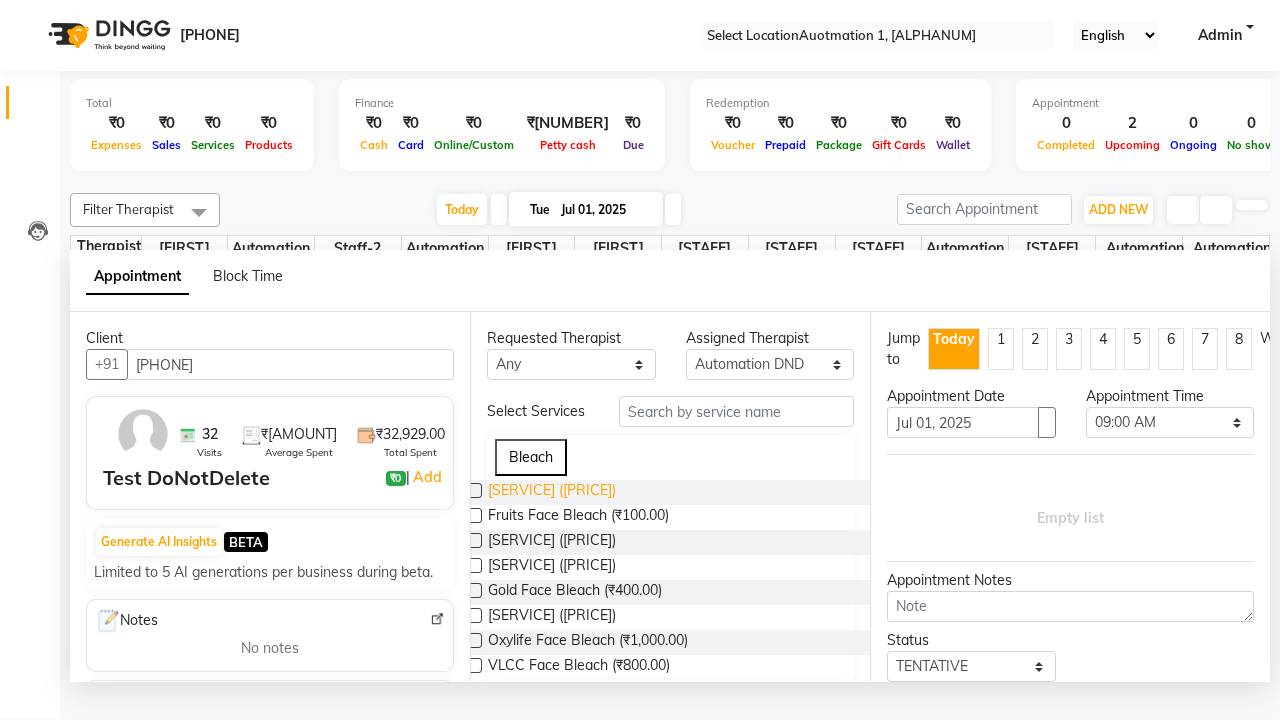 click on "[SERVICE] ([PRICE])" at bounding box center [552, 492] 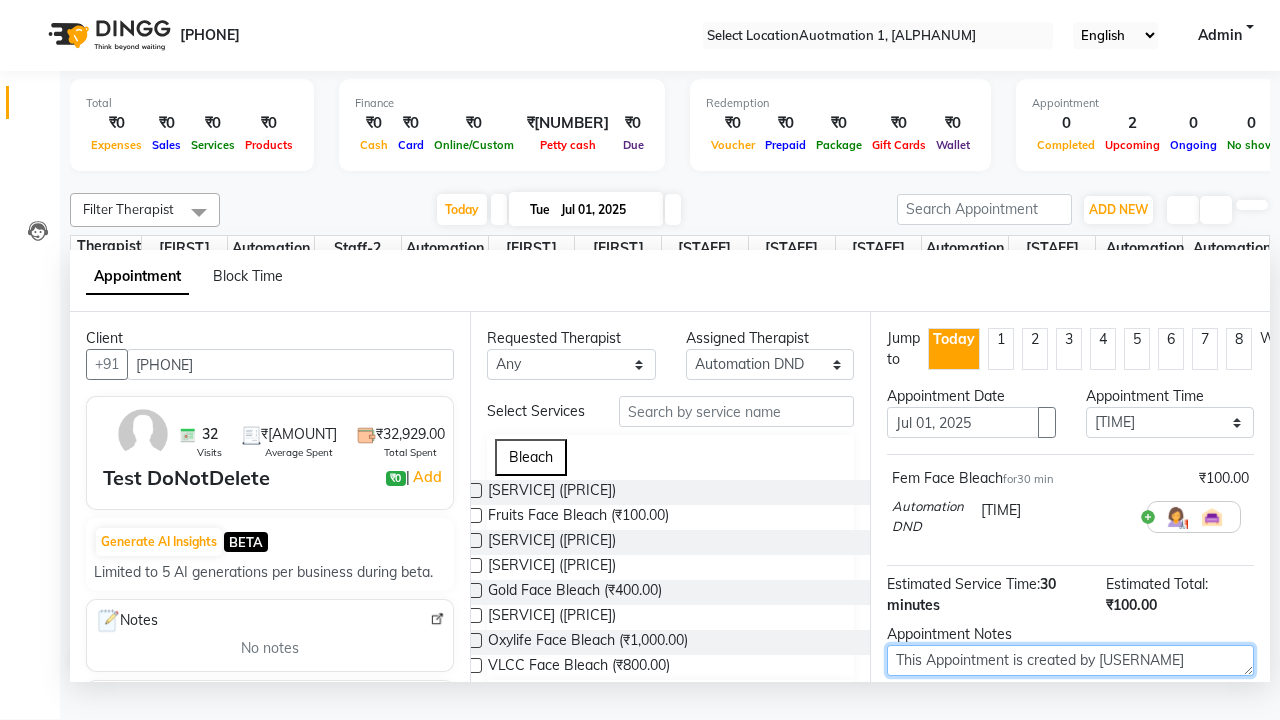 type on "This Appointment is created by [USERNAME]" 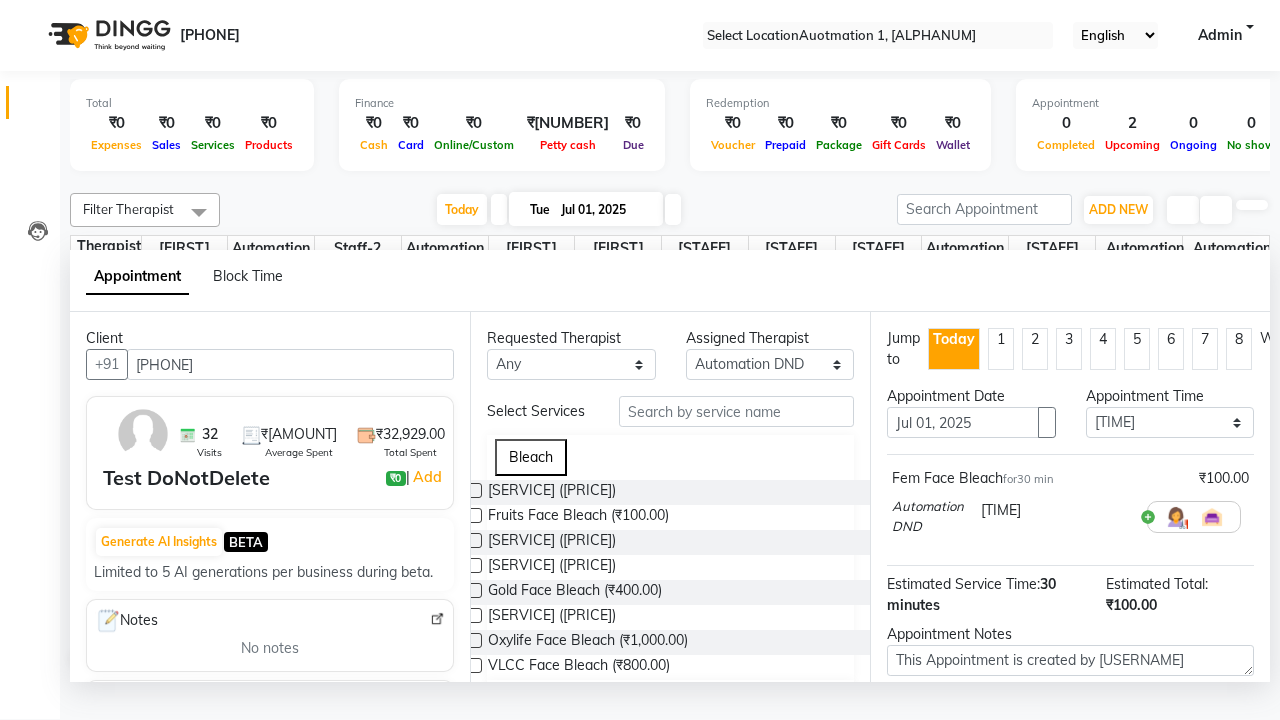 click at bounding box center [1097, 787] 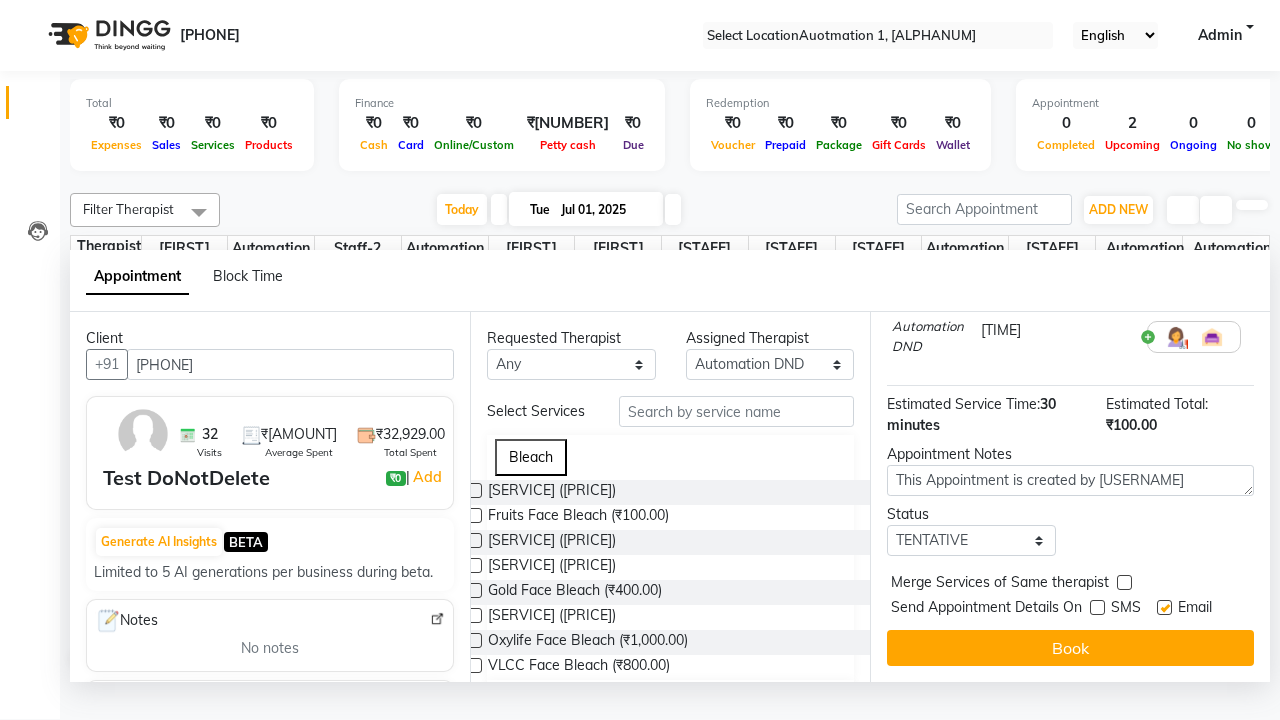 click at bounding box center [1164, 607] 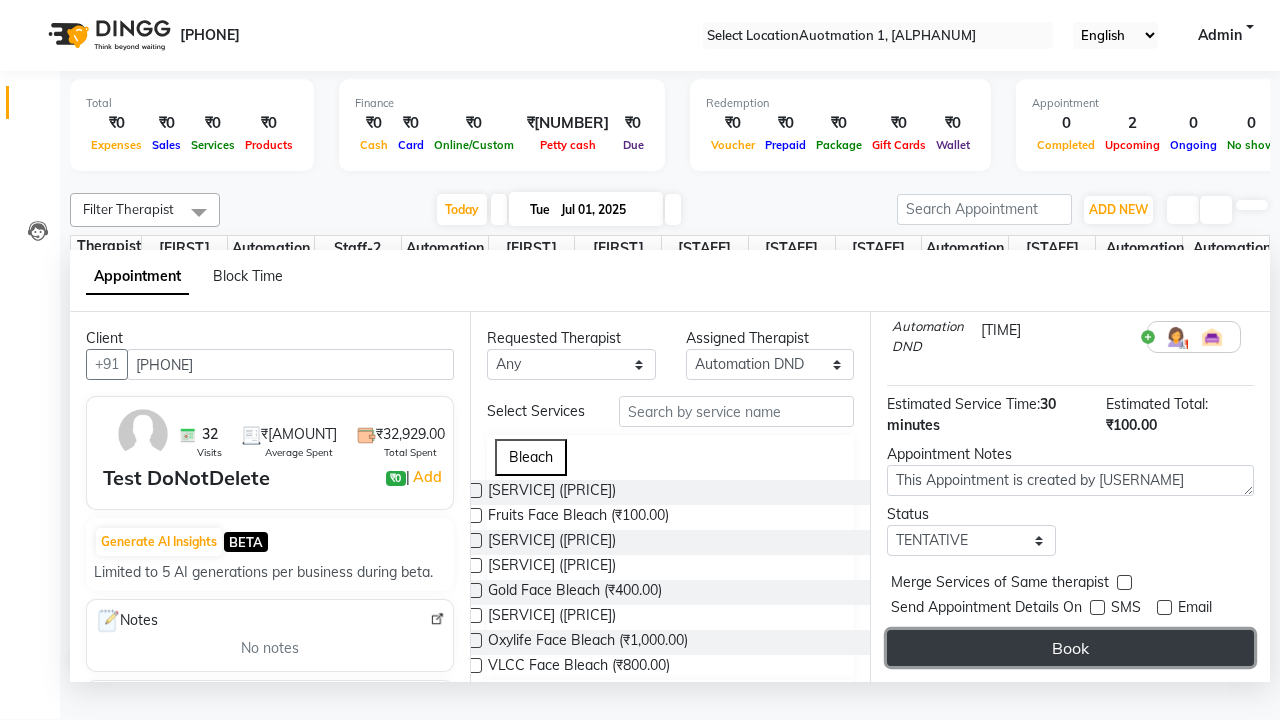 click on "Book" at bounding box center (1070, 648) 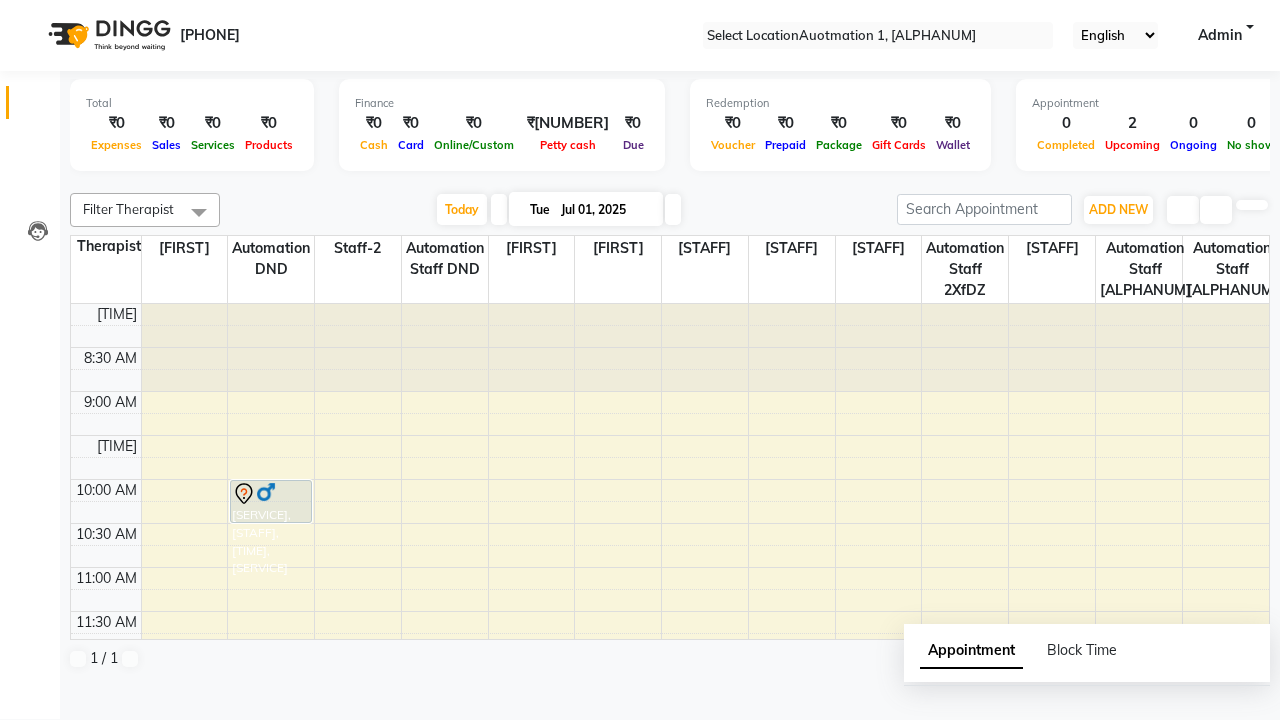 scroll, scrollTop: 0, scrollLeft: 0, axis: both 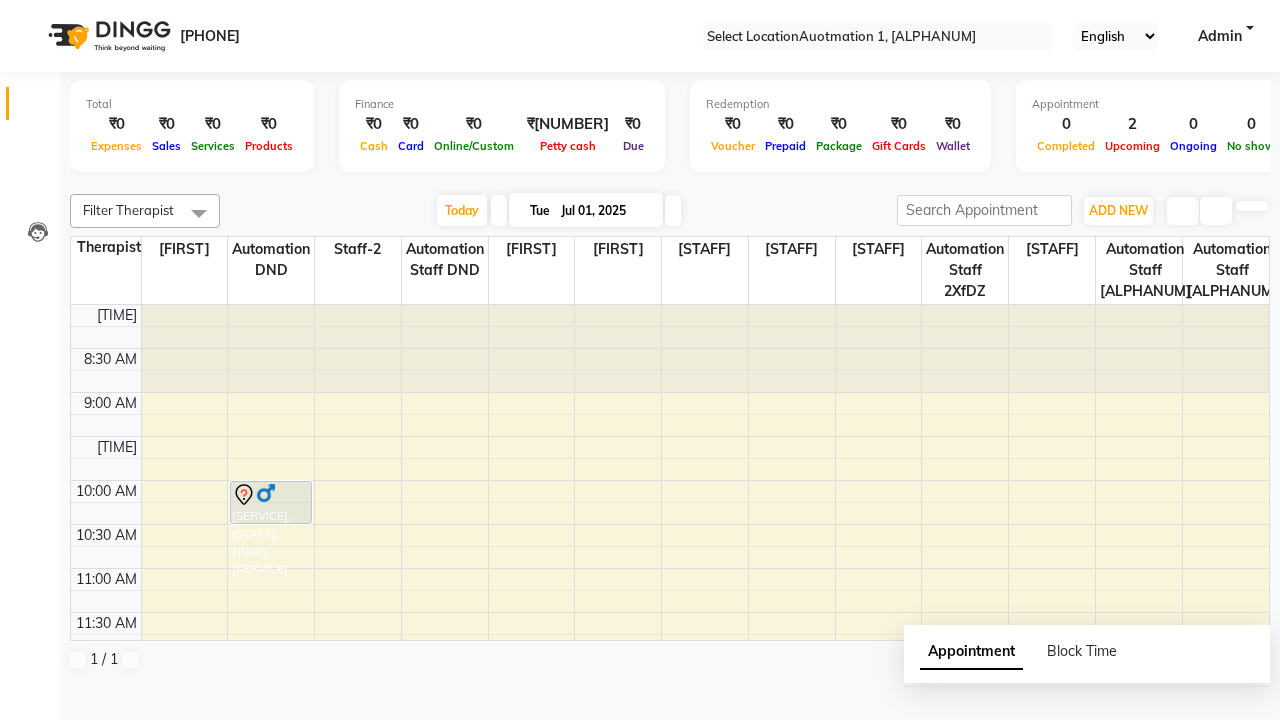 click on "Success" at bounding box center (640, 751) 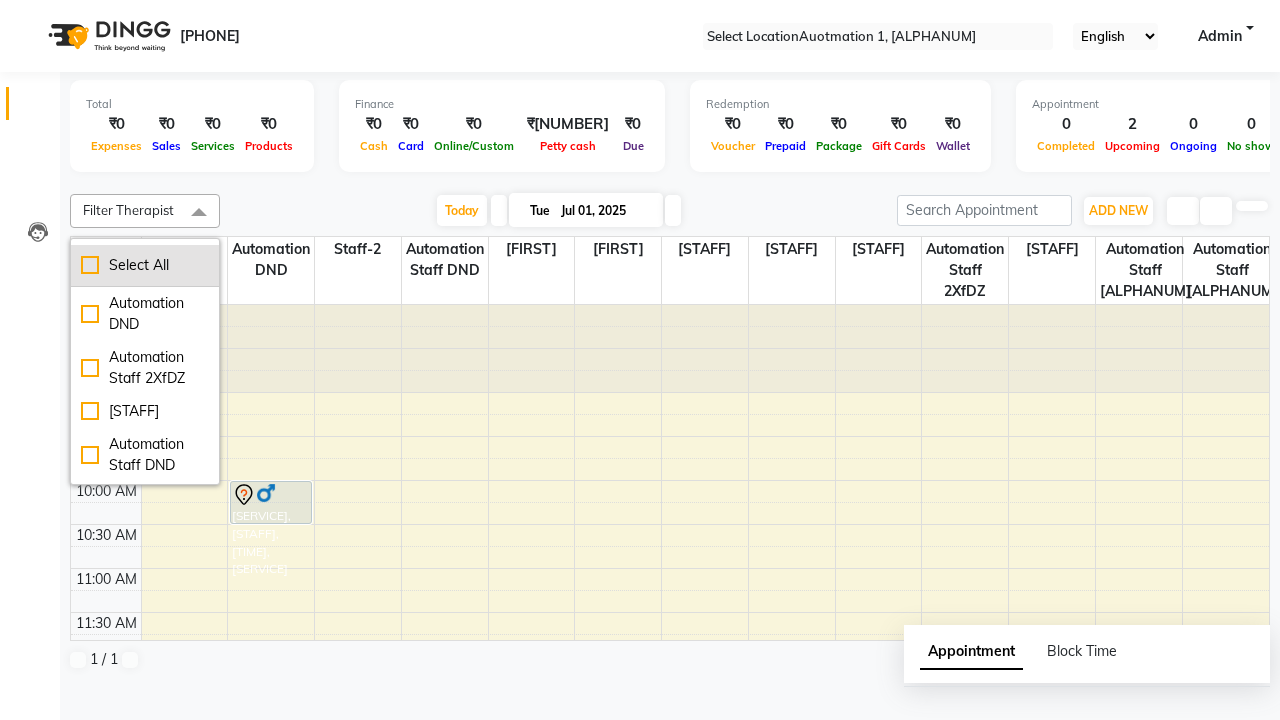 click on "Select All" at bounding box center [145, 265] 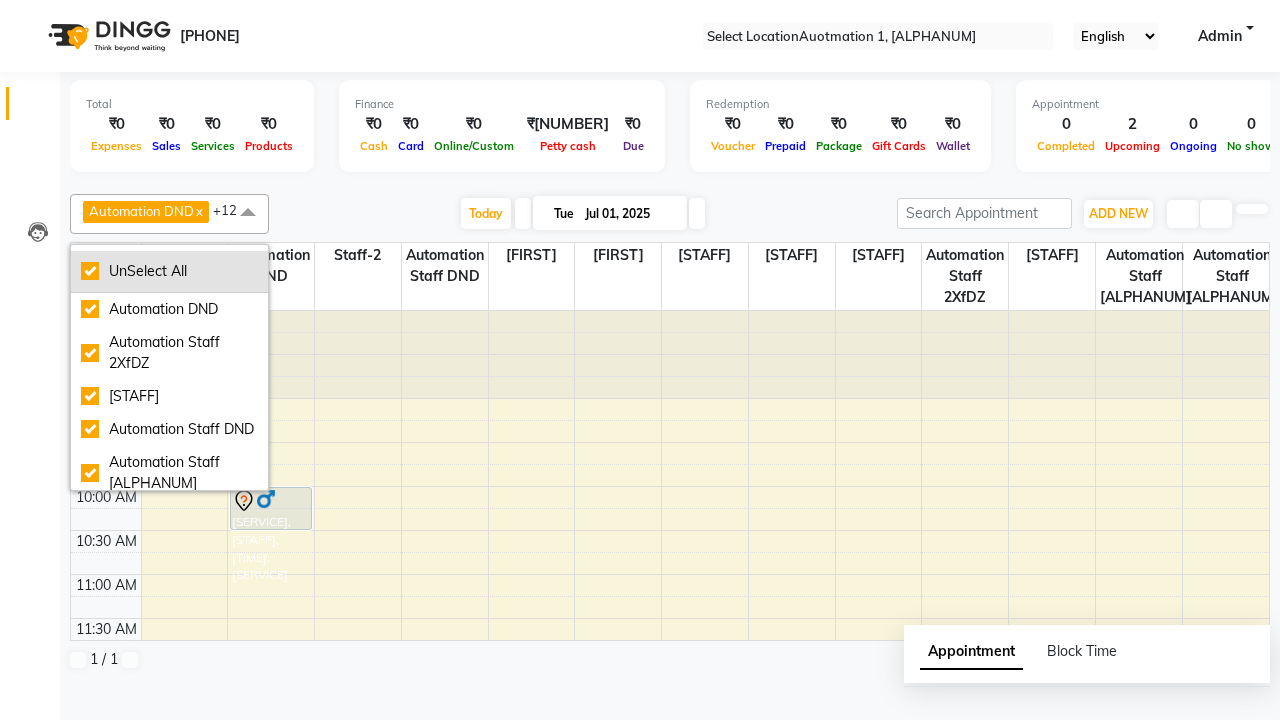 click on "UnSelect All" at bounding box center [169, 271] 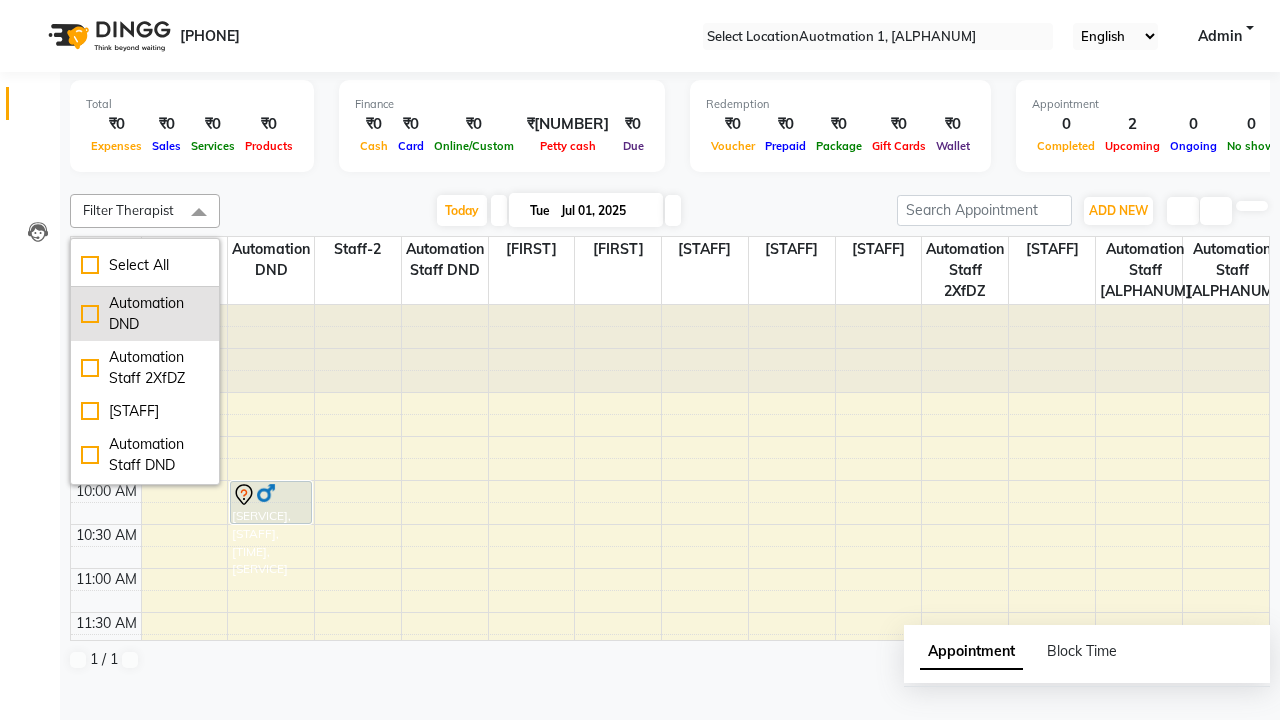 click on "Automation DND" at bounding box center [145, 314] 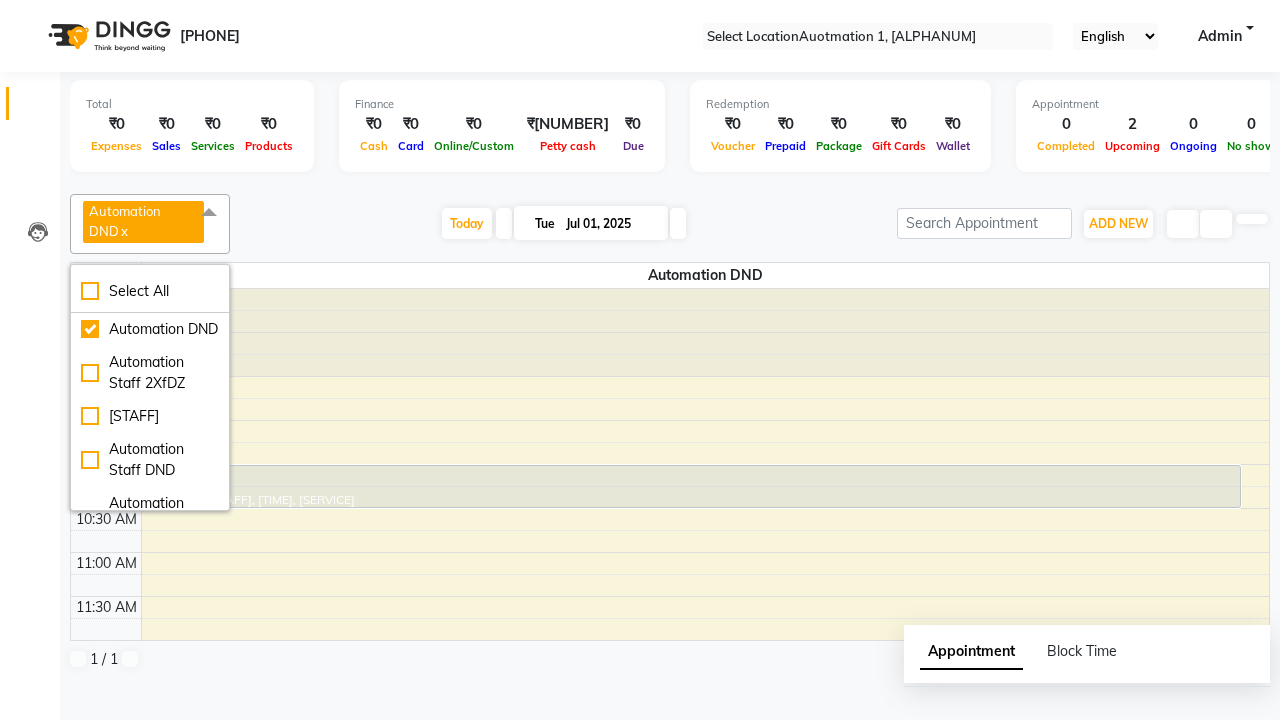 click at bounding box center [209, 213] 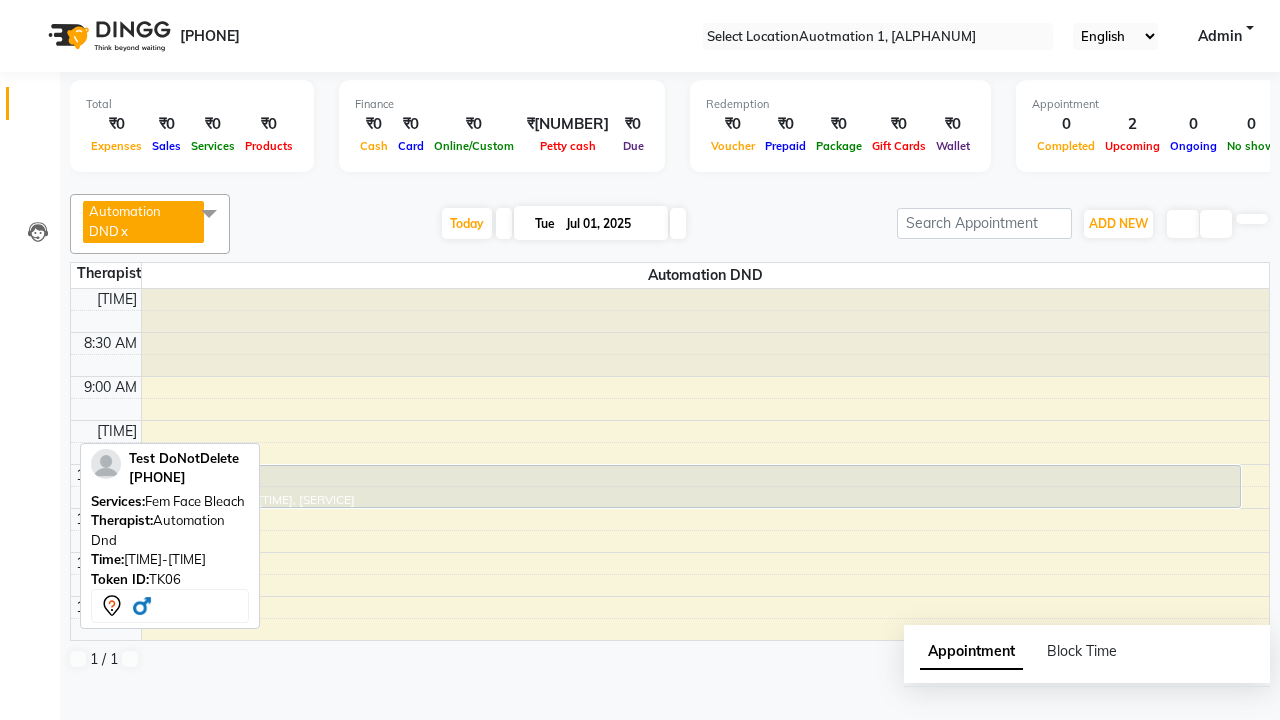 scroll, scrollTop: 198, scrollLeft: 0, axis: vertical 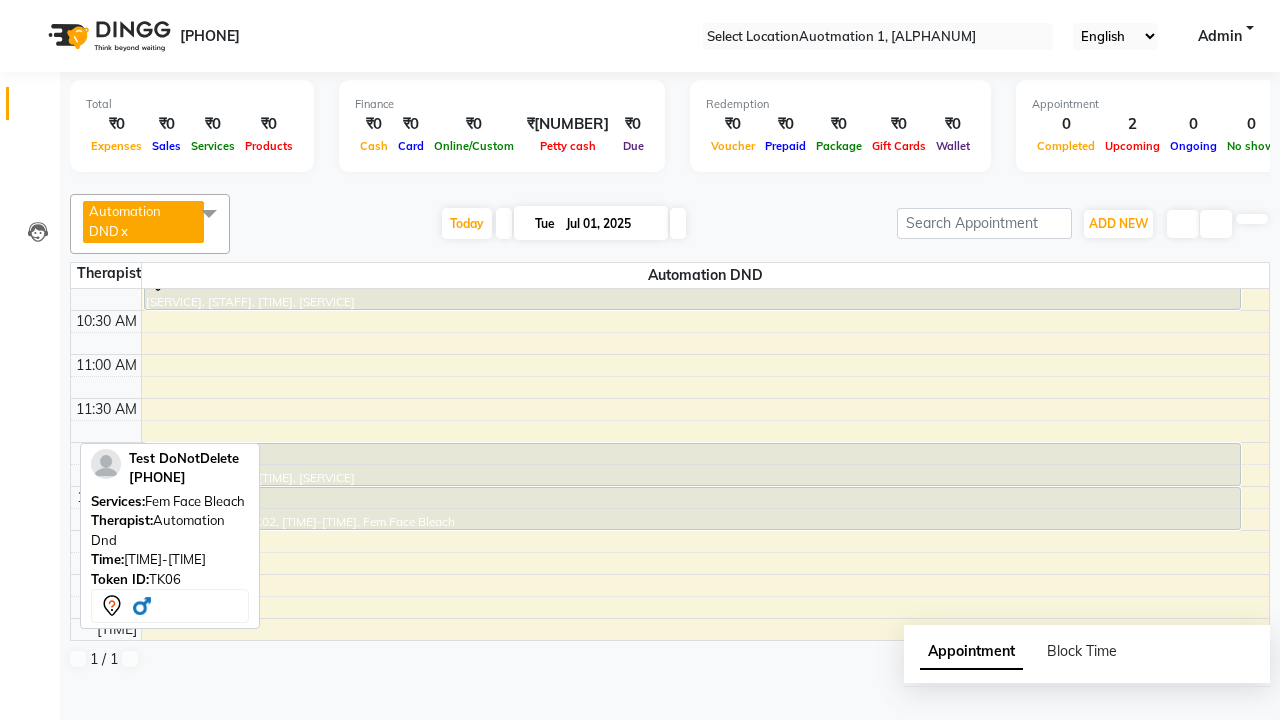 click at bounding box center (692, 281) 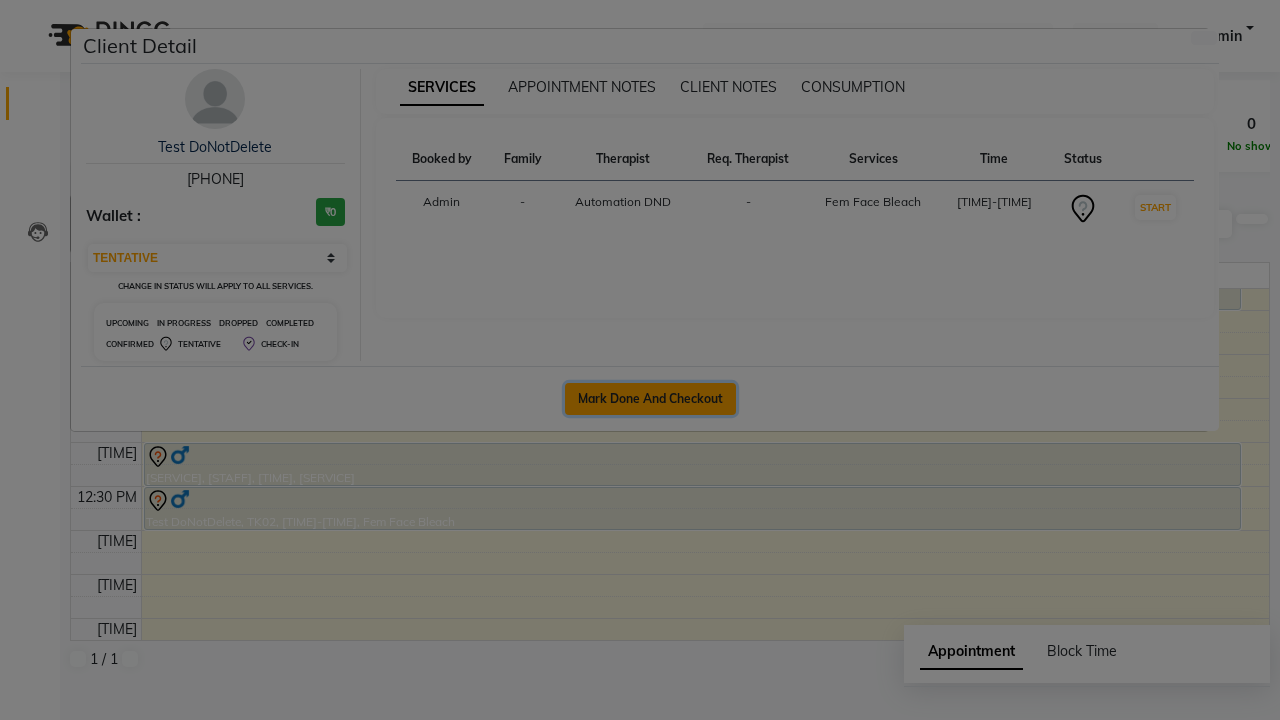 click on "Mark Done And Checkout" at bounding box center (650, 399) 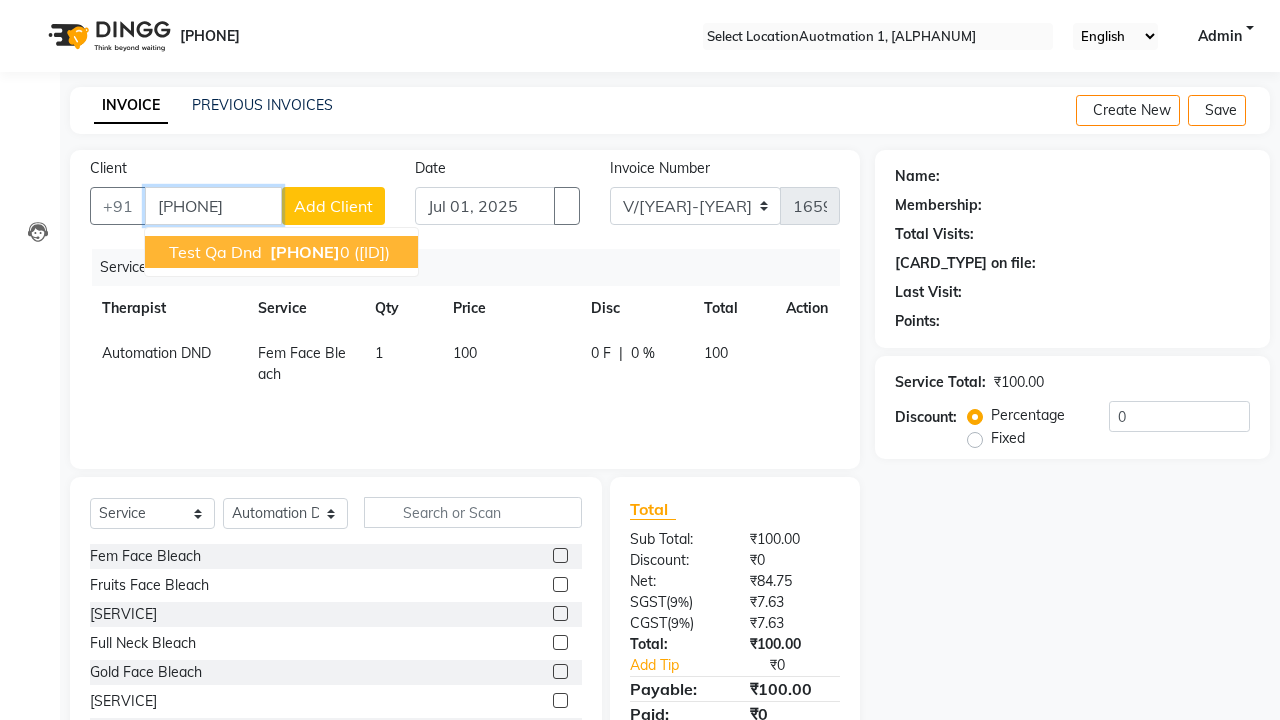 click on "[PHONE]" at bounding box center [305, 252] 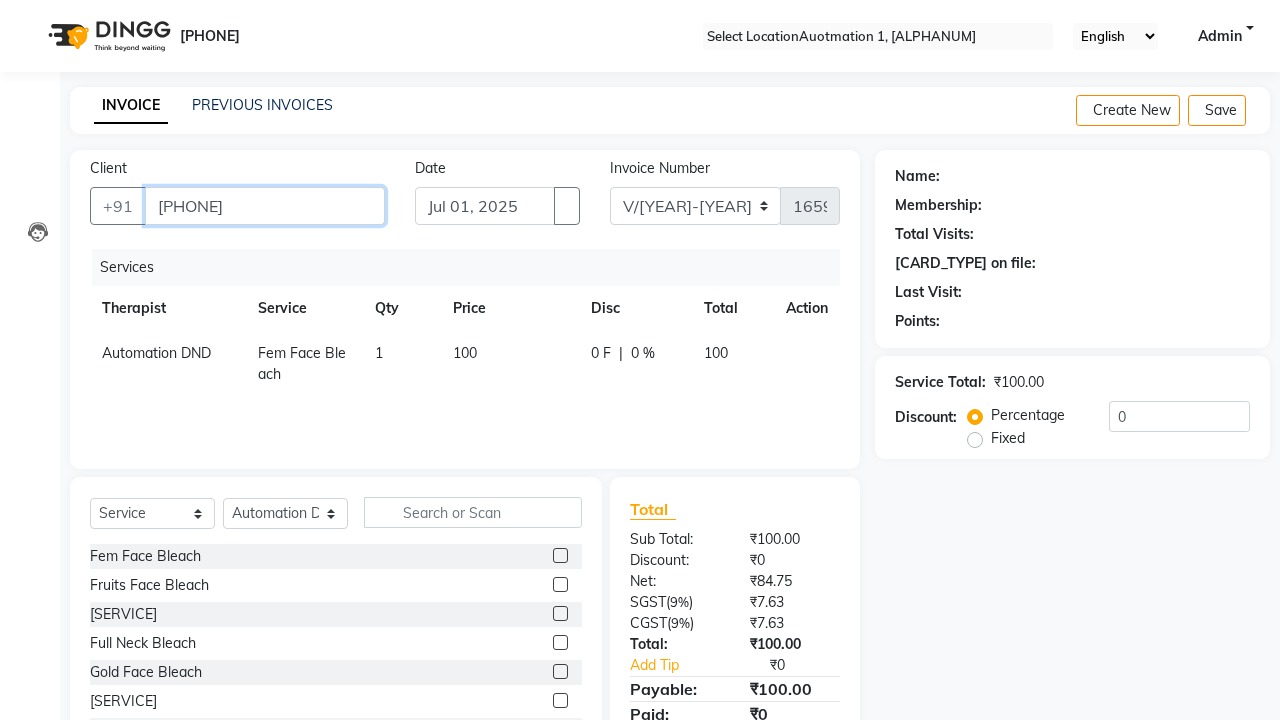 type on "[PHONE]" 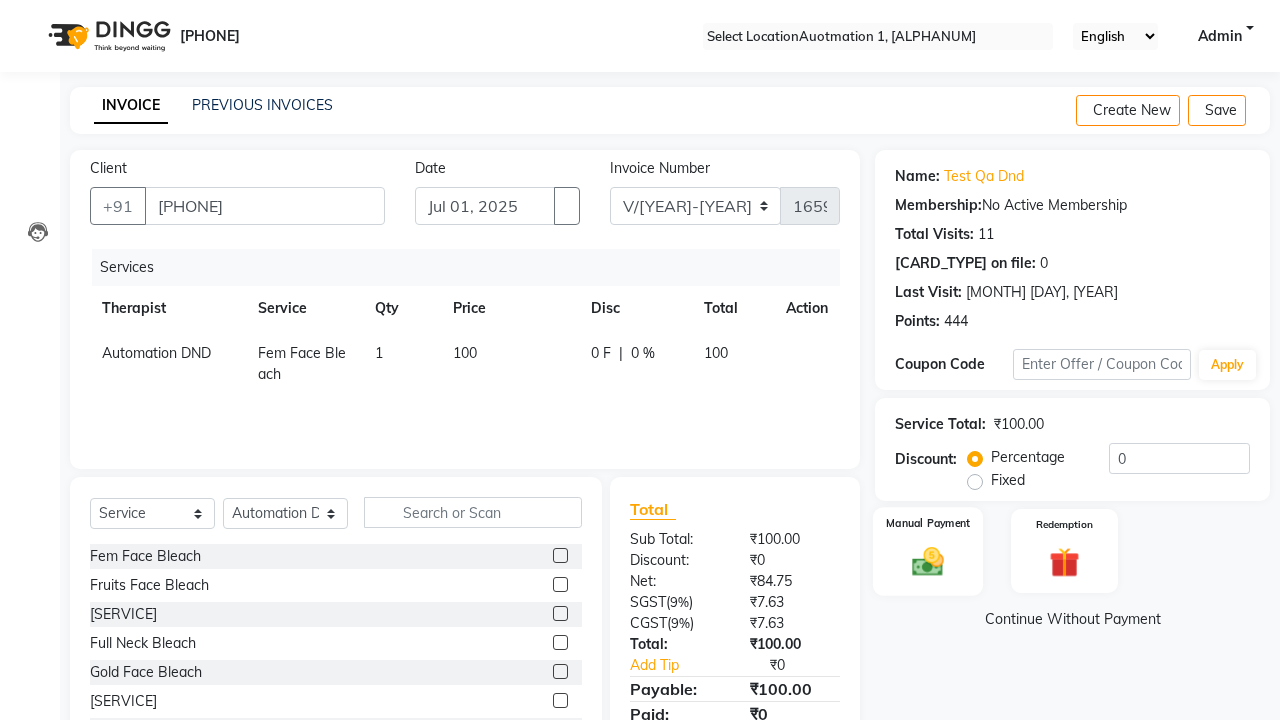 click at bounding box center (928, 561) 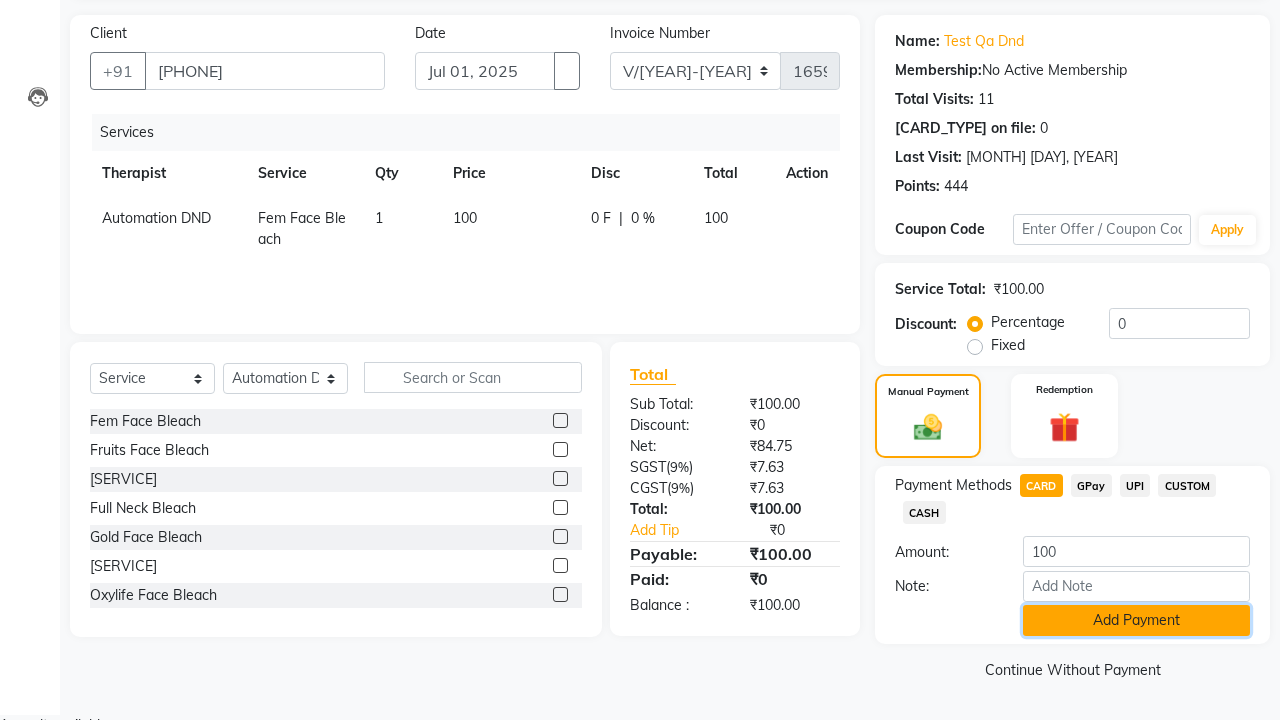 click on "Add Payment" at bounding box center [1136, 620] 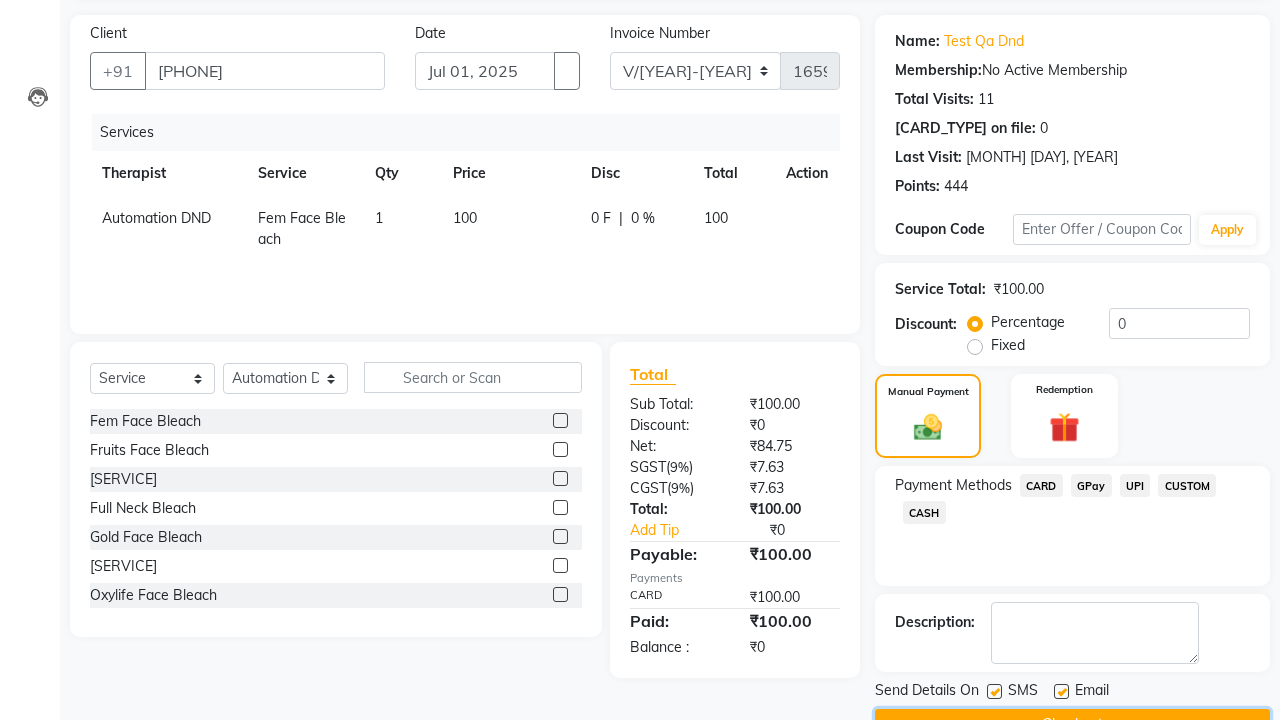 click on "Checkout" at bounding box center (1072, 724) 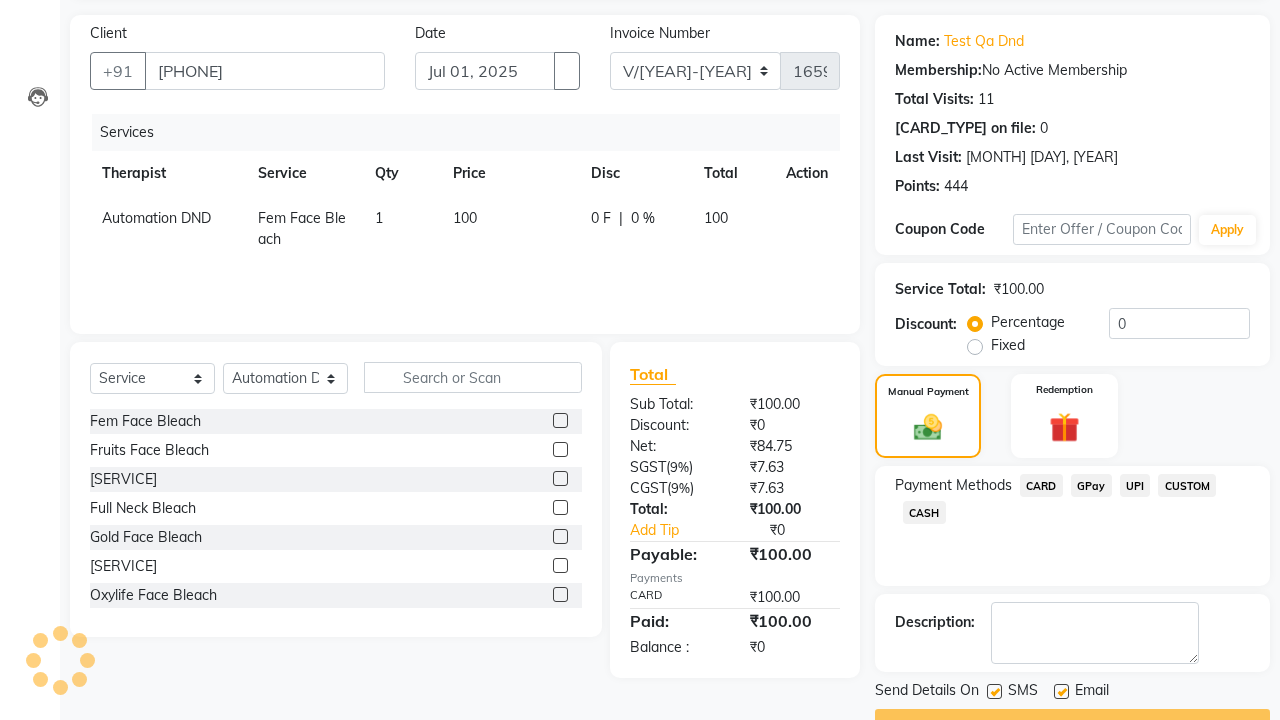 scroll, scrollTop: 162, scrollLeft: 0, axis: vertical 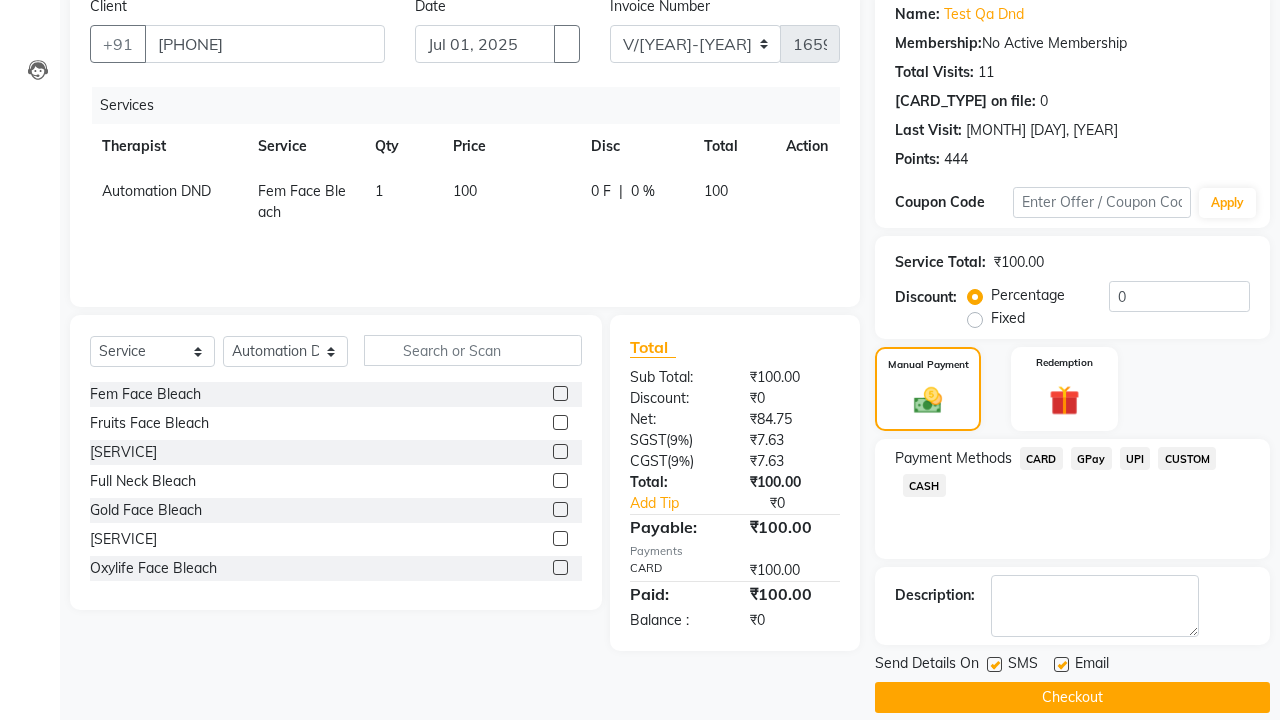 click on "Error: You can't change user while checking out. Please edit appointment to change user." at bounding box center [640, 774] 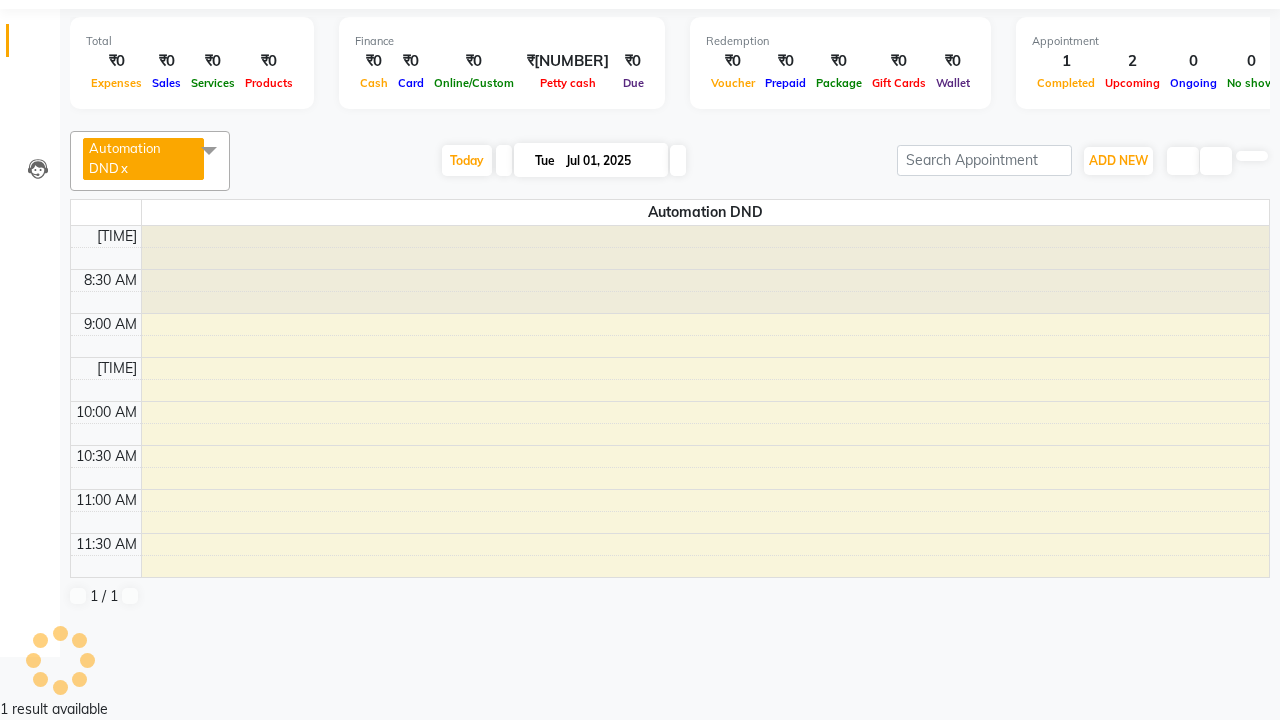 scroll, scrollTop: 0, scrollLeft: 0, axis: both 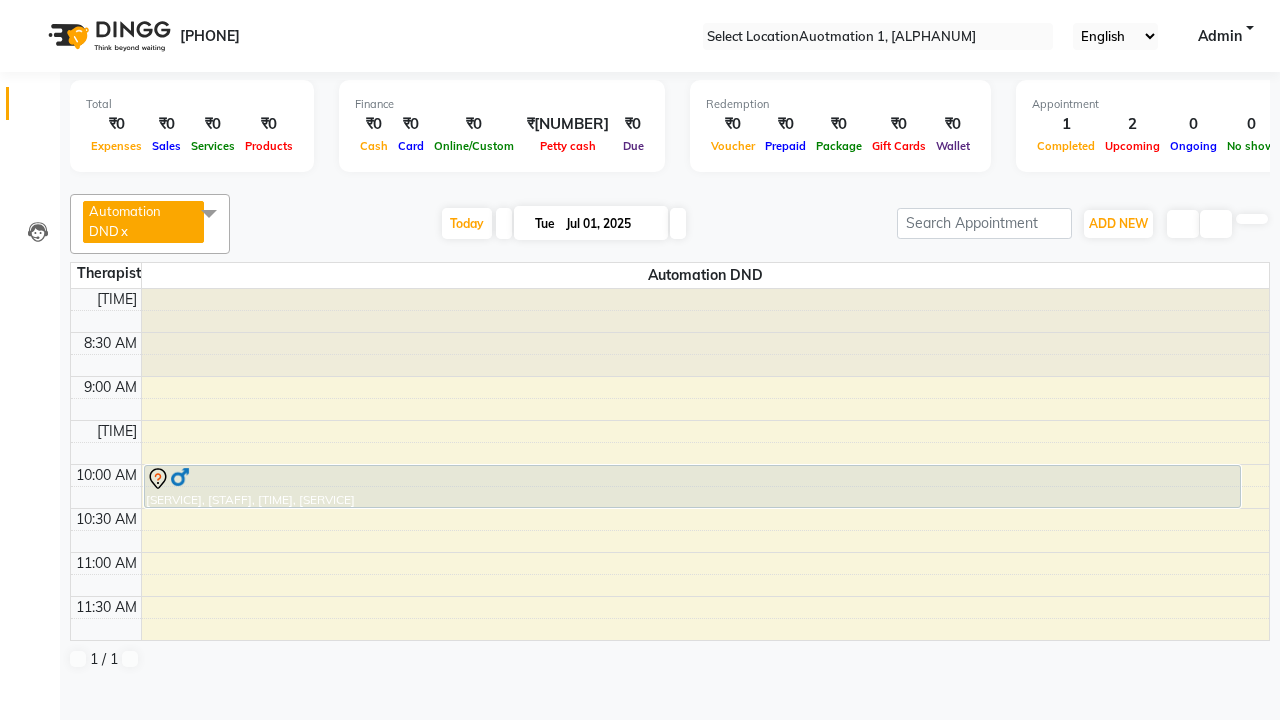 click on "[SERVICE], [STAFF], [TIME], [SERVICE]" at bounding box center (692, 486) 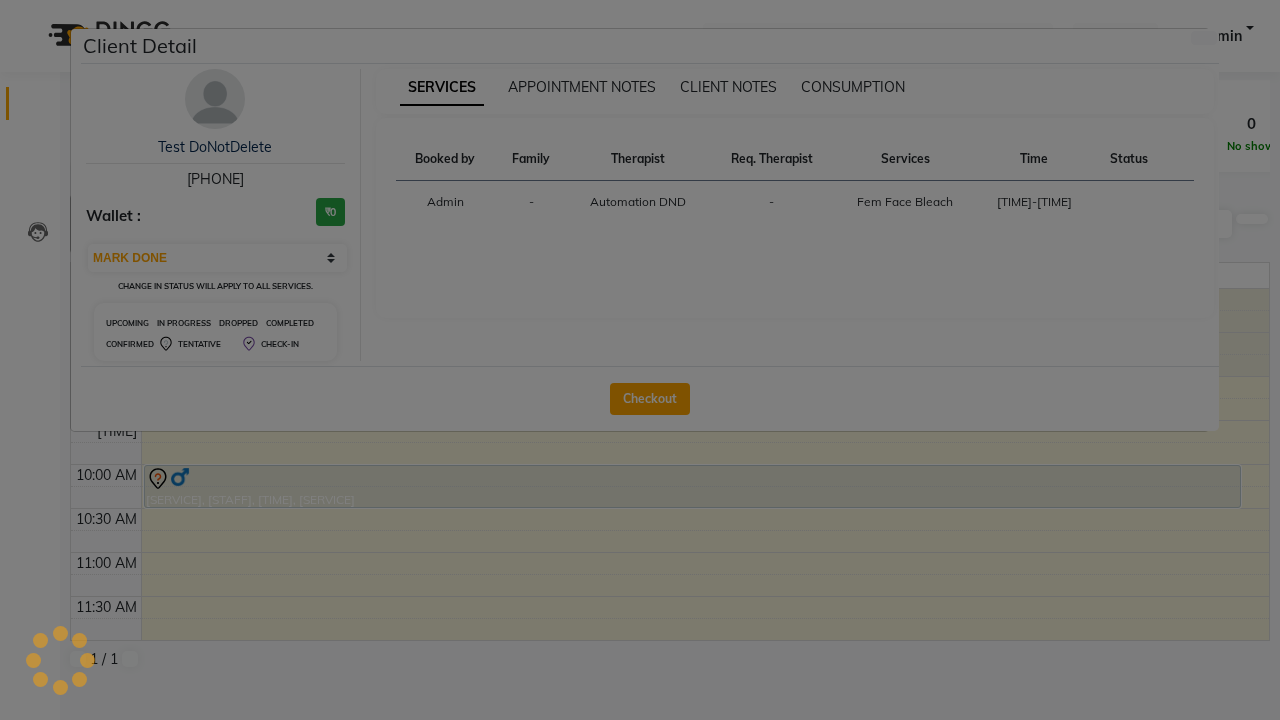 scroll, scrollTop: 198, scrollLeft: 0, axis: vertical 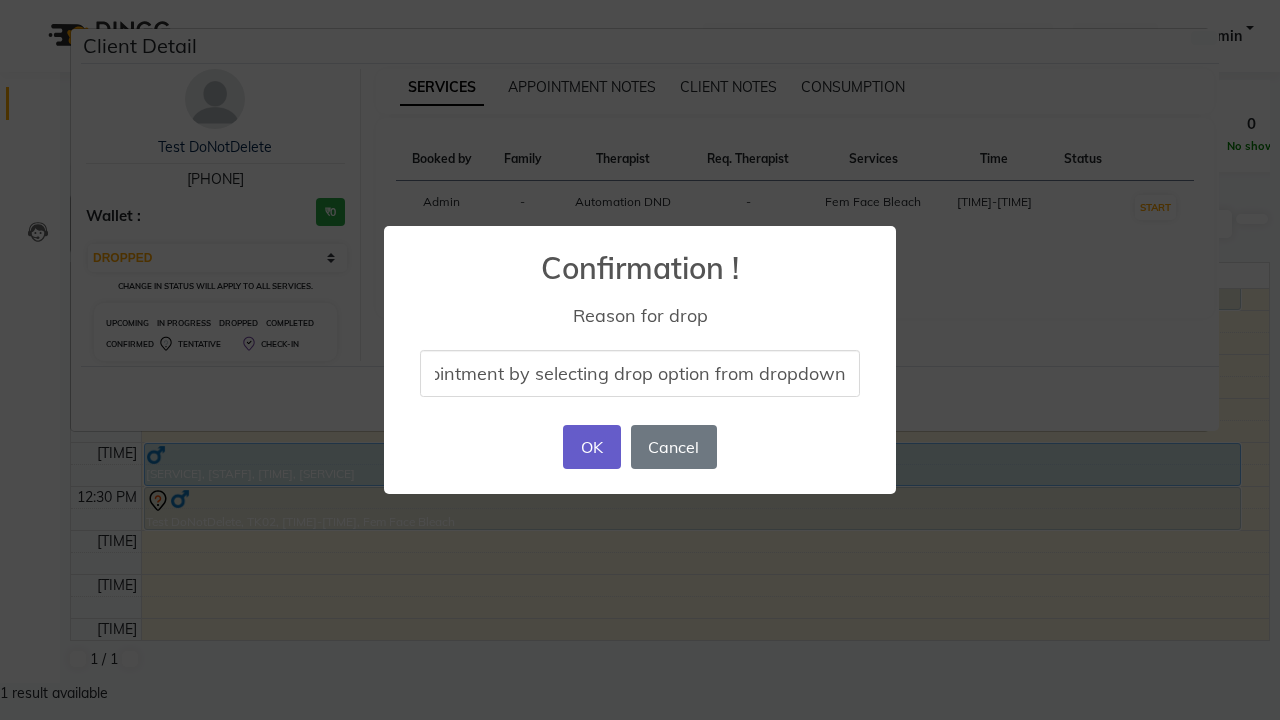 type on "drop appointment by selecting drop option from dropdown" 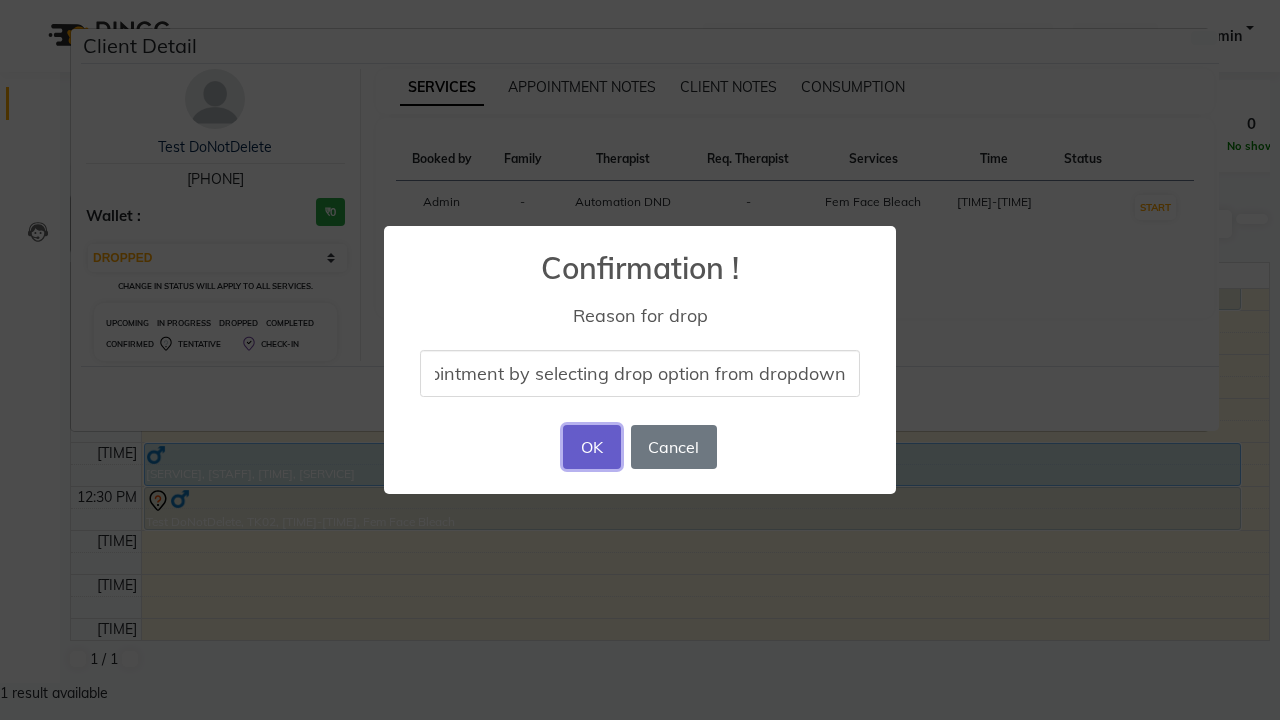 click on "OK" at bounding box center (591, 447) 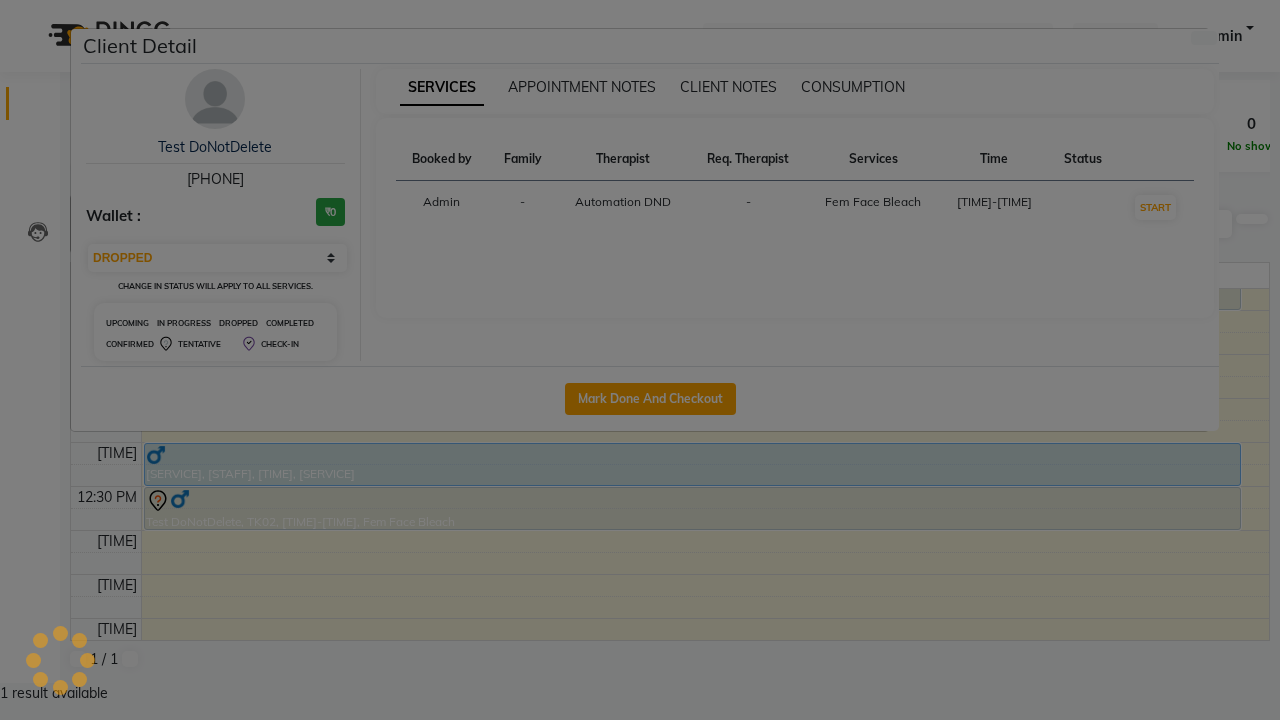 scroll, scrollTop: 0, scrollLeft: 0, axis: both 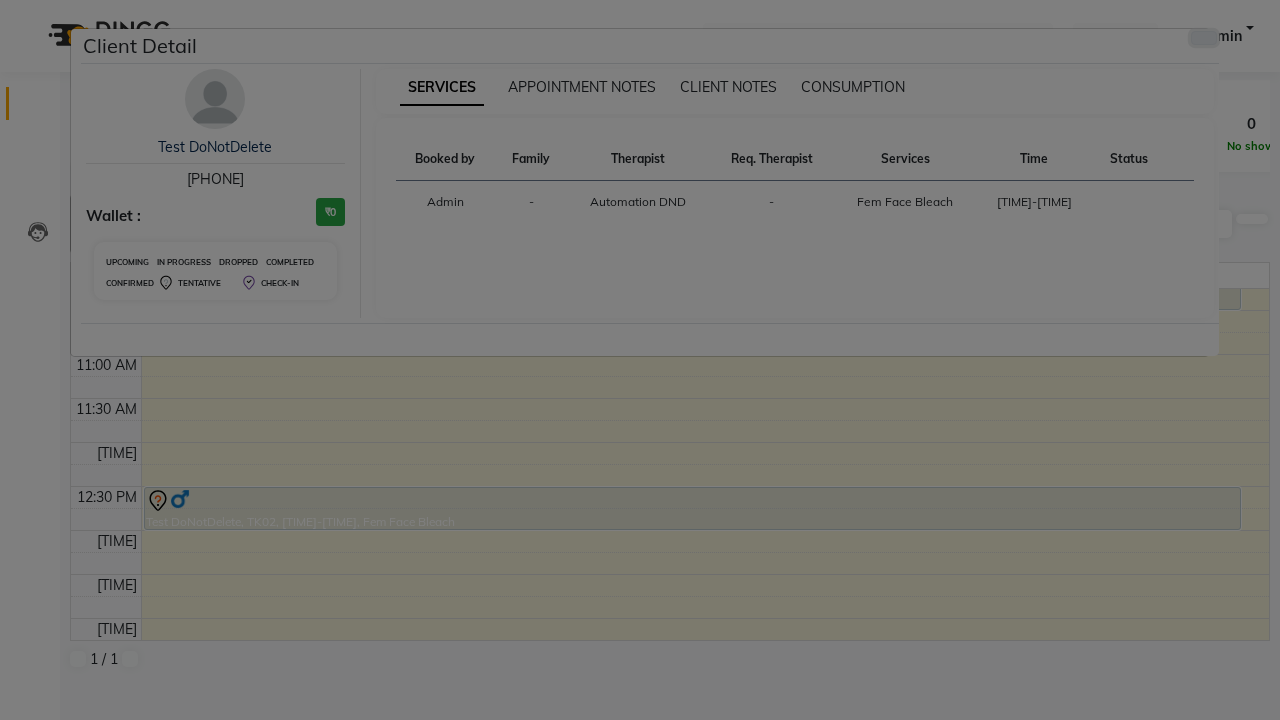 click at bounding box center (1204, 38) 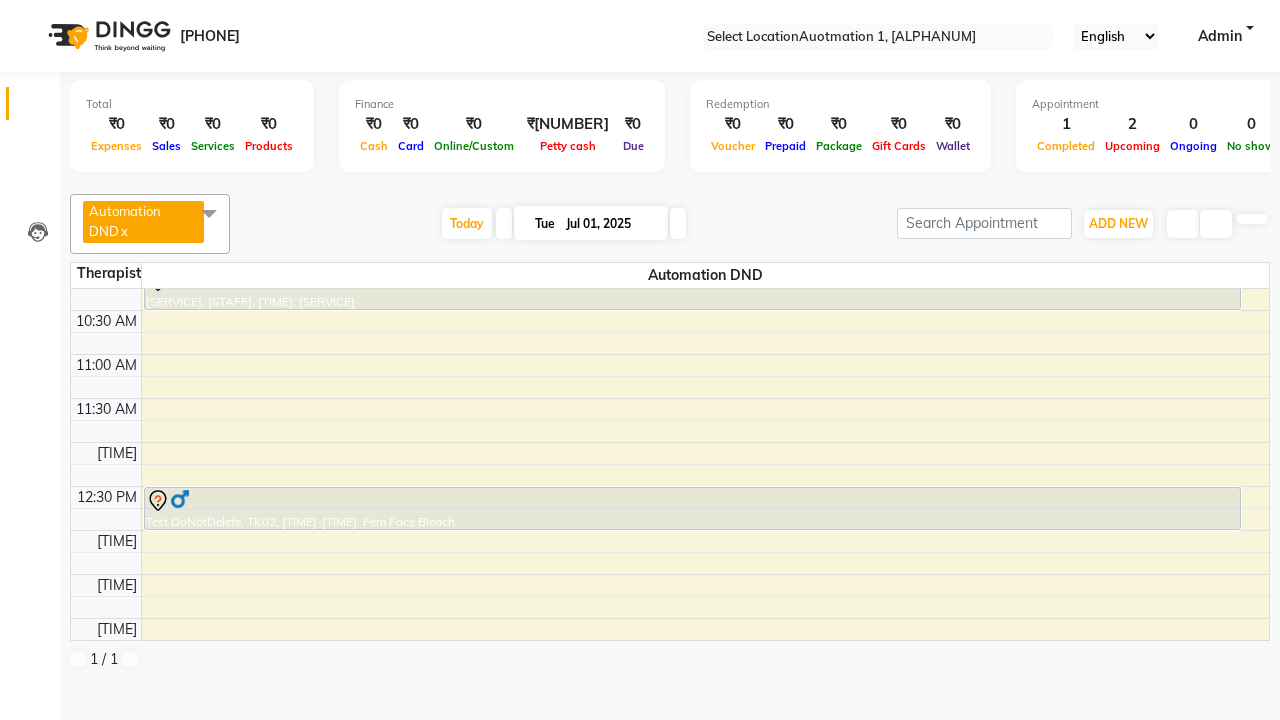 click at bounding box center [209, 213] 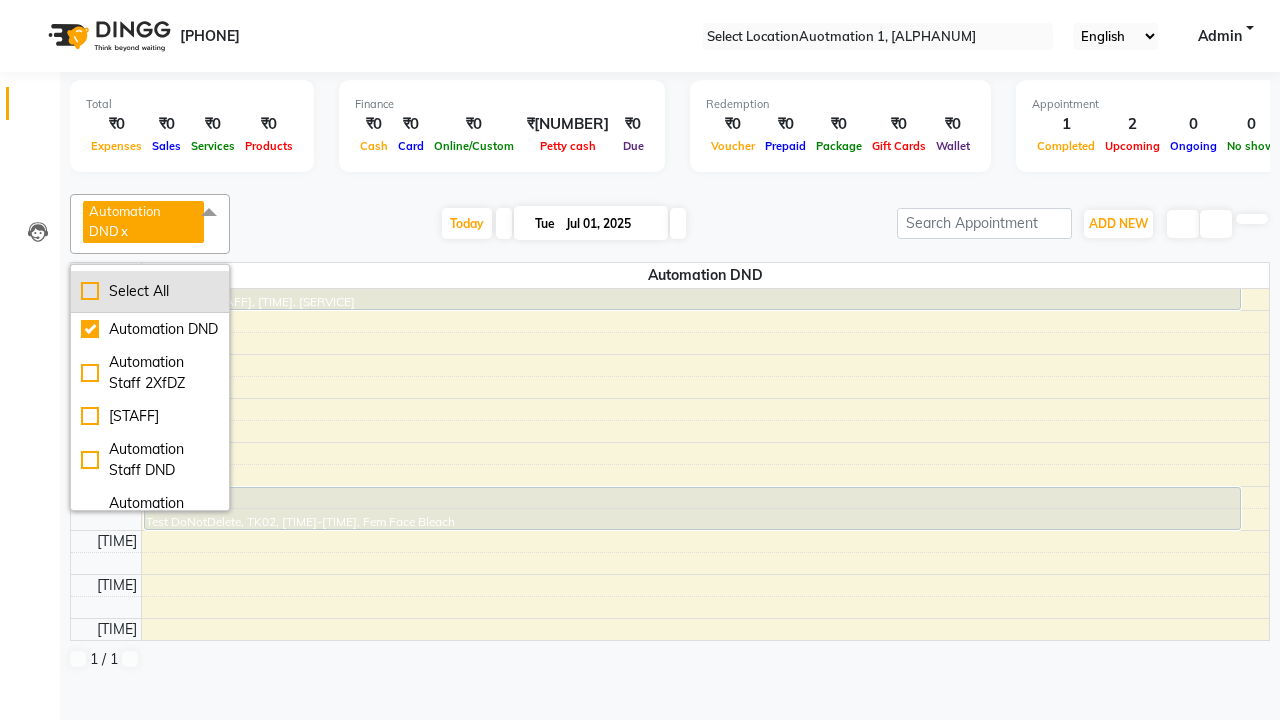 click on "Select All" at bounding box center (150, 291) 